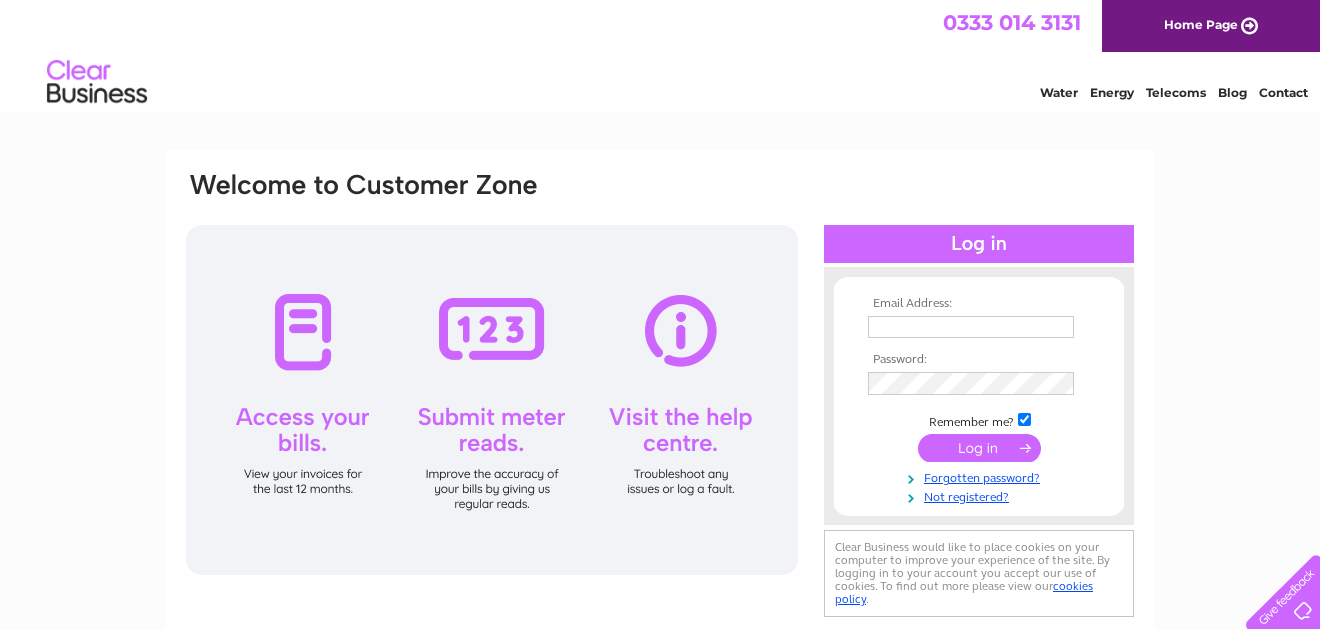 scroll, scrollTop: 0, scrollLeft: 0, axis: both 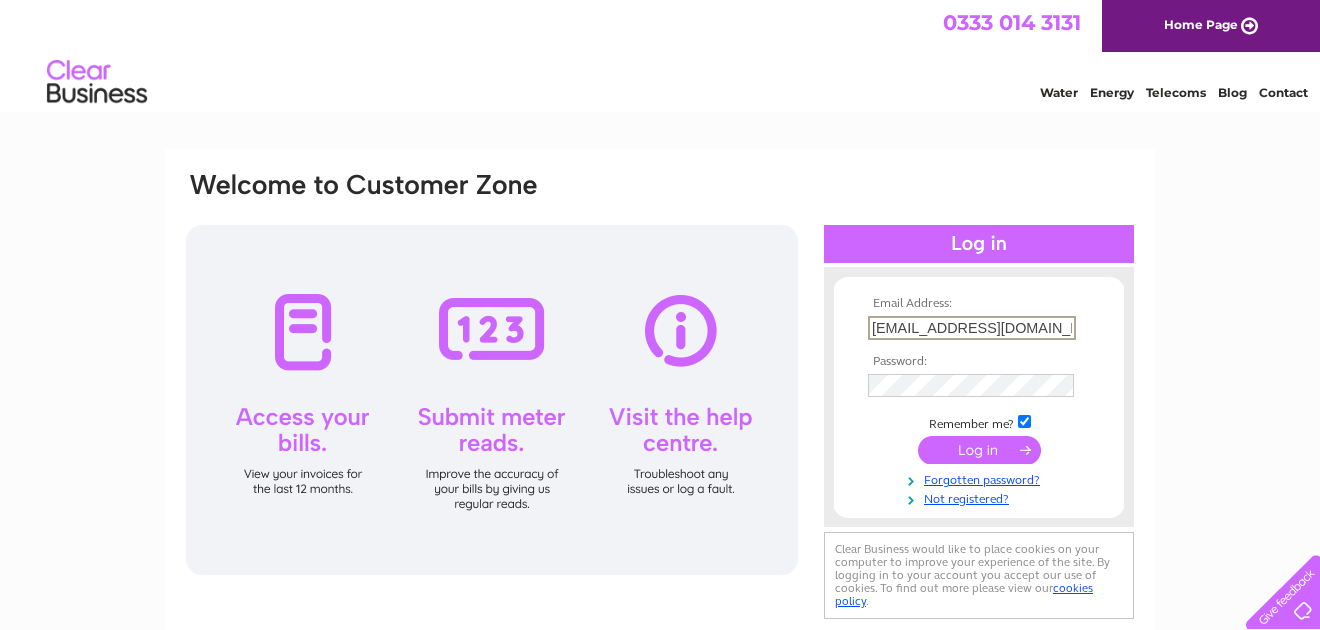 type on "tp.greendale@gmail.com" 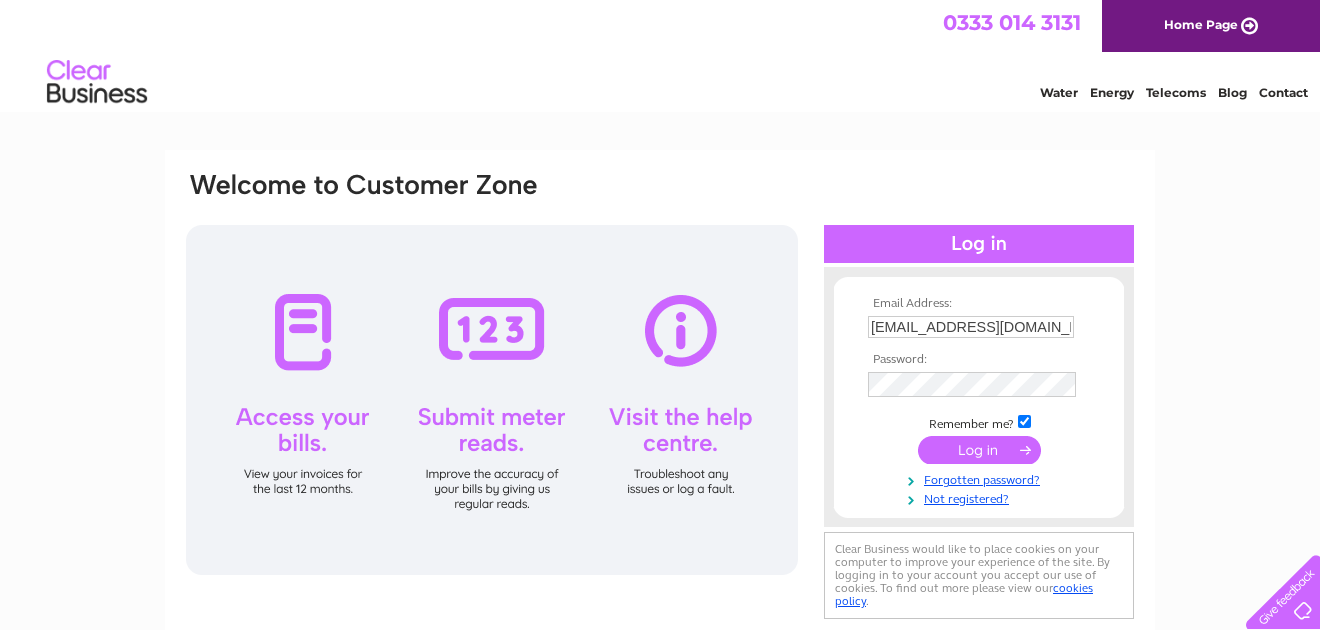 click at bounding box center [979, 450] 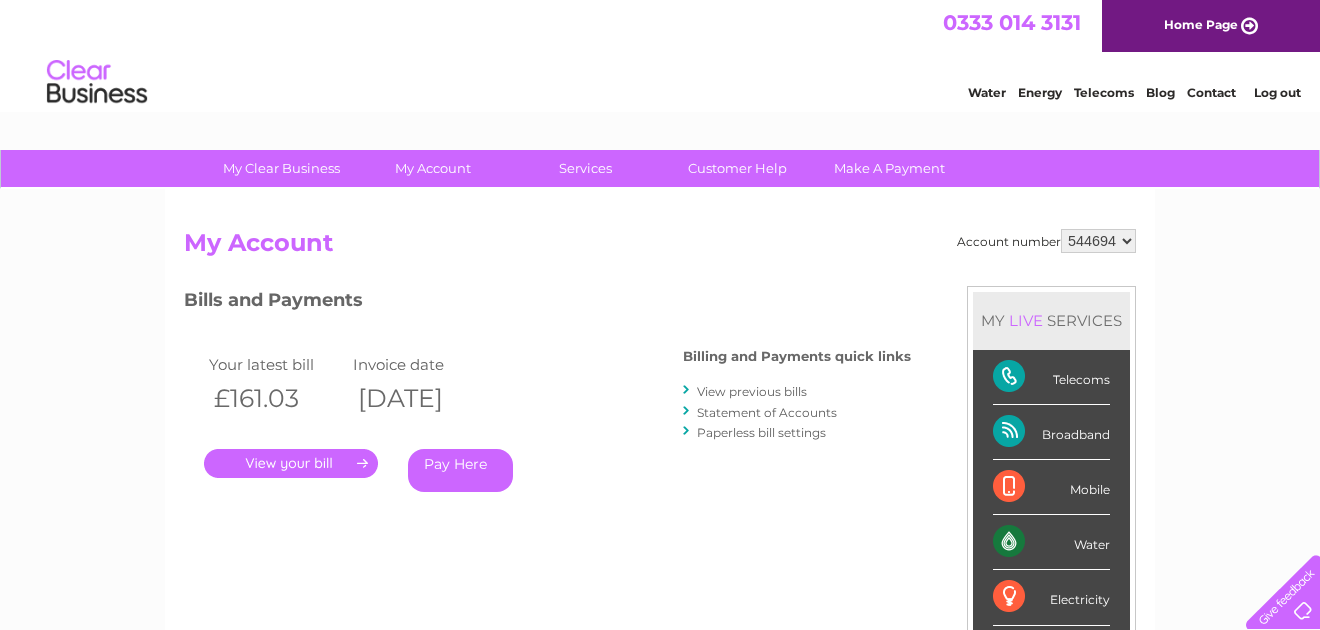 scroll, scrollTop: 0, scrollLeft: 0, axis: both 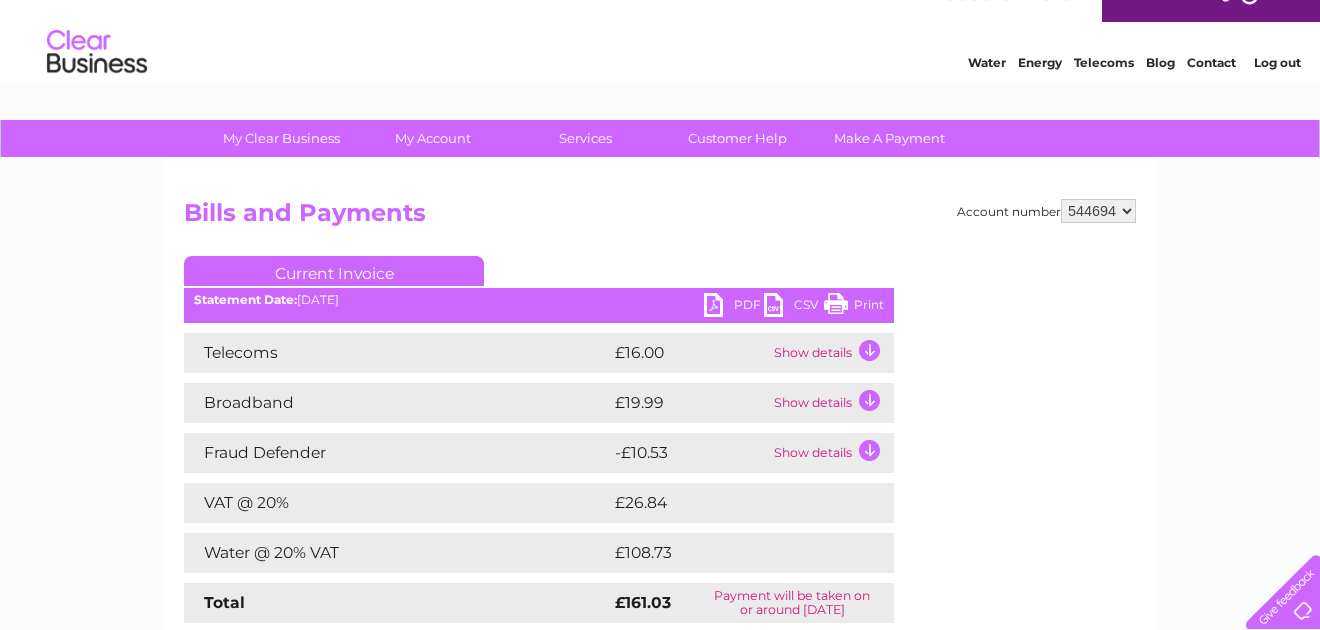 click on "Show details" at bounding box center [831, 353] 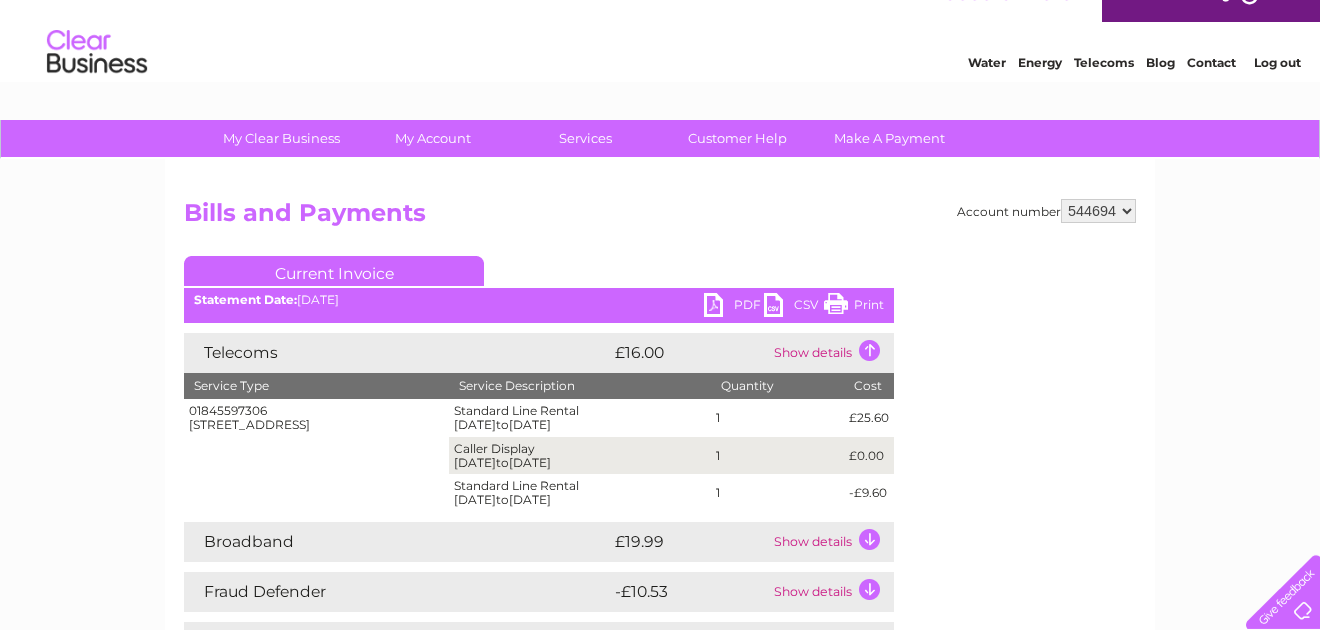 click on "Show details" at bounding box center [831, 542] 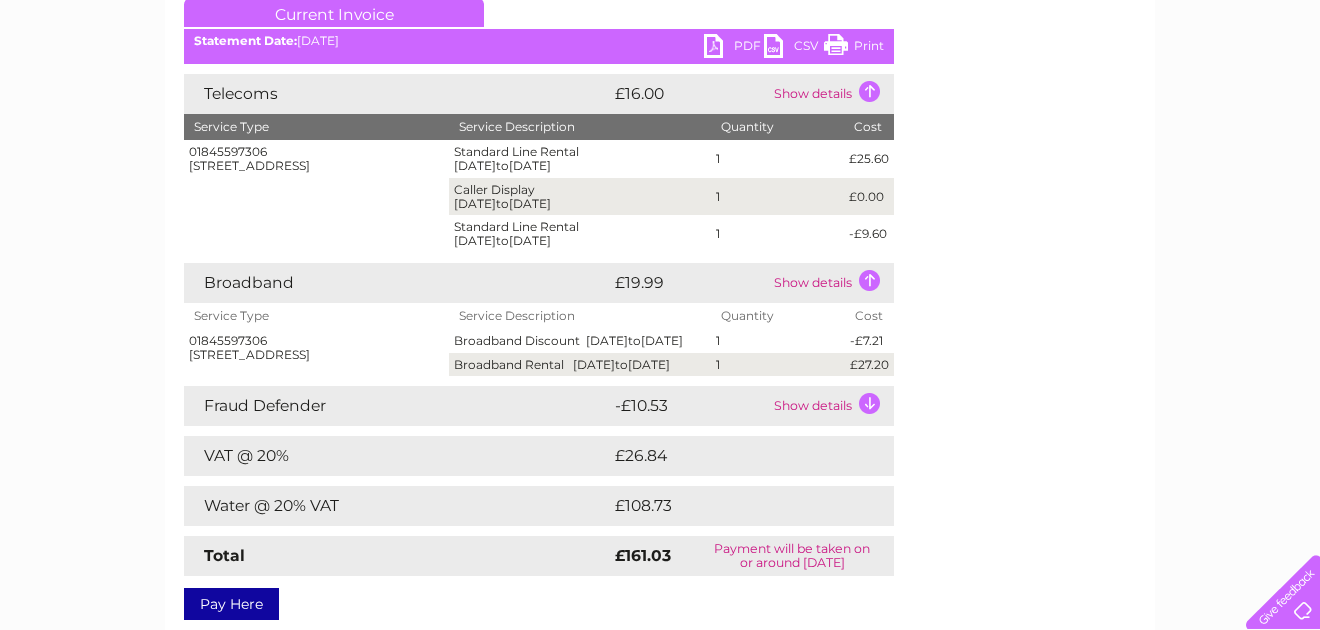 scroll, scrollTop: 312, scrollLeft: 0, axis: vertical 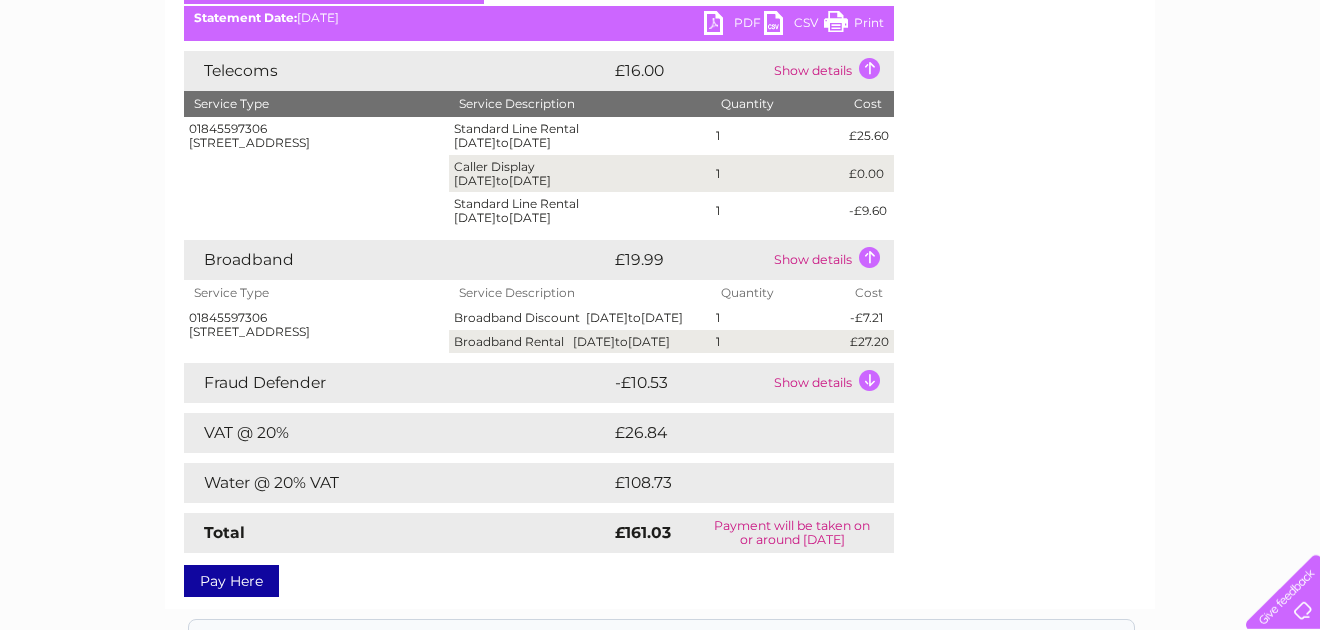 click on "Show details" at bounding box center (831, 383) 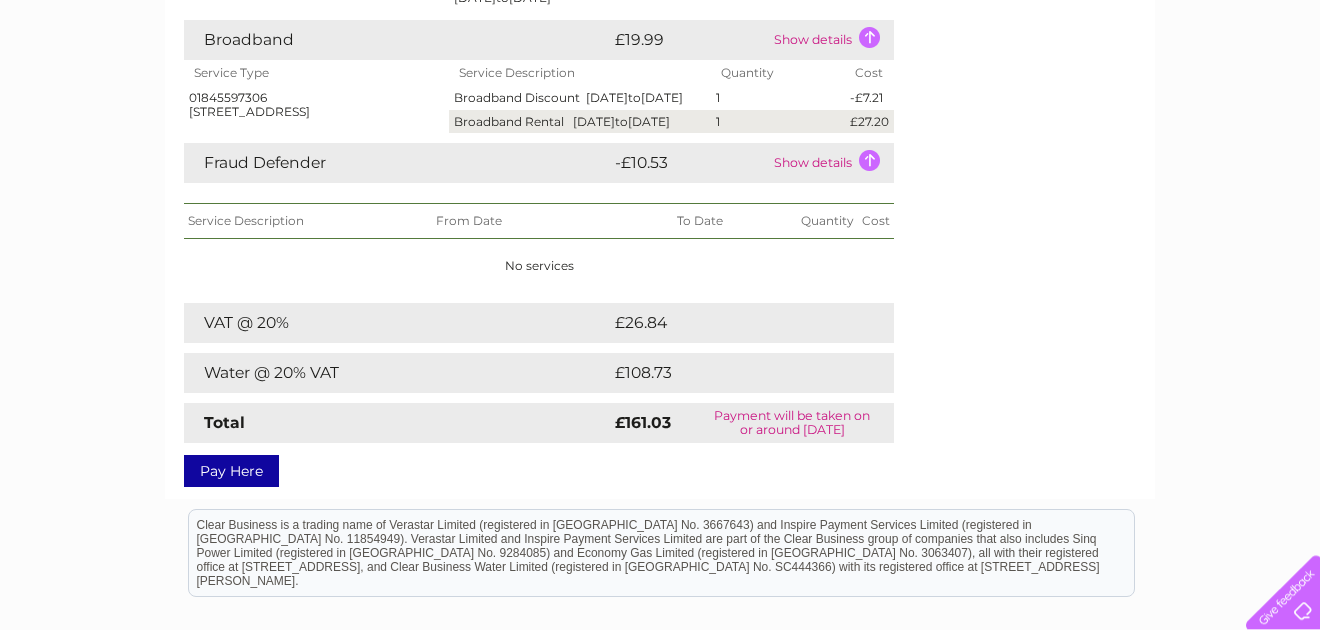 scroll, scrollTop: 536, scrollLeft: 0, axis: vertical 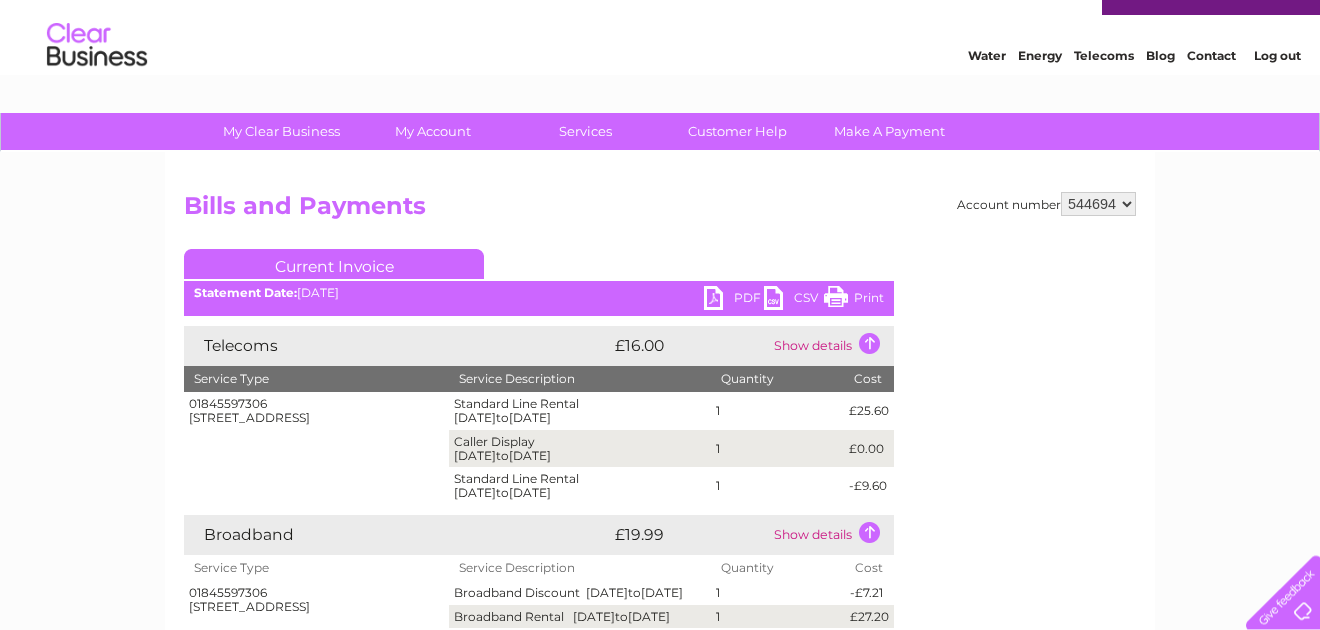 click on "Print" at bounding box center (854, 300) 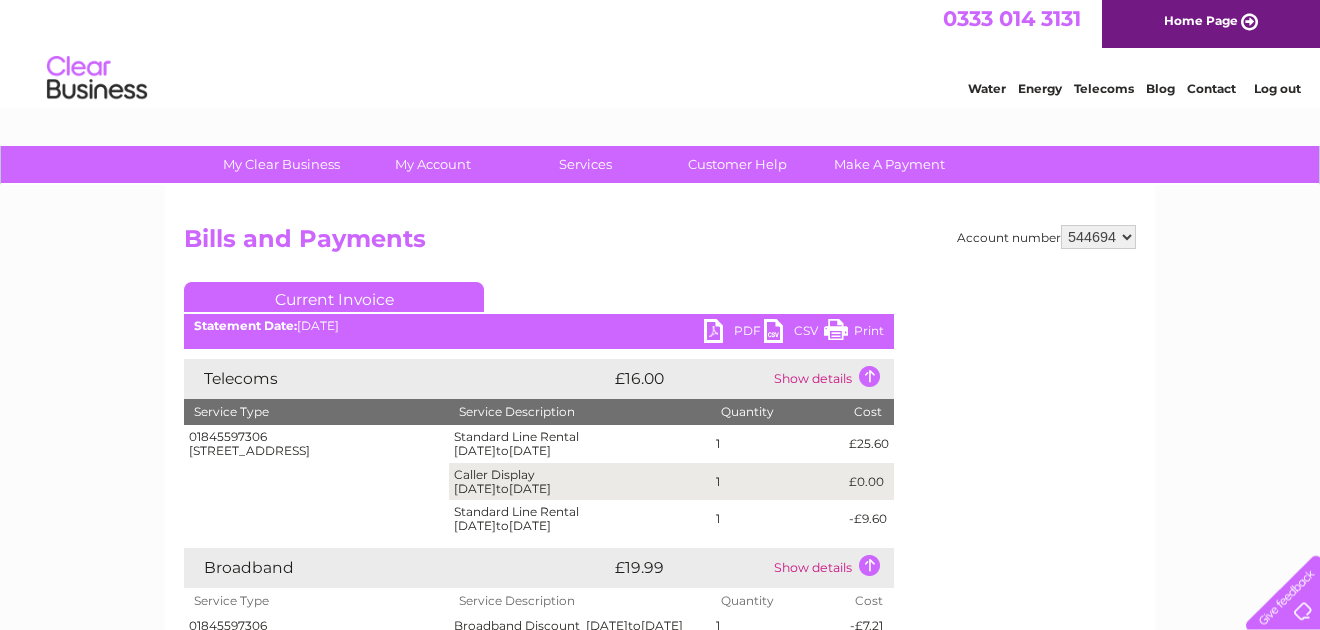 scroll, scrollTop: 0, scrollLeft: 0, axis: both 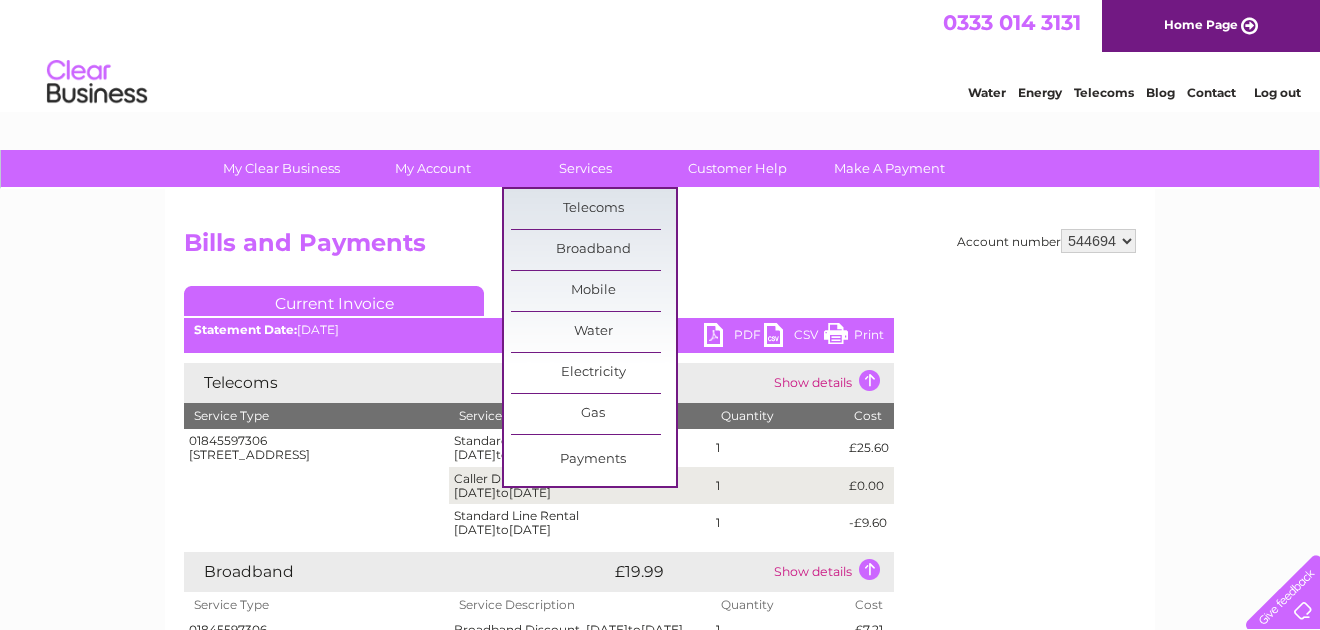 click on "Services" at bounding box center (585, 168) 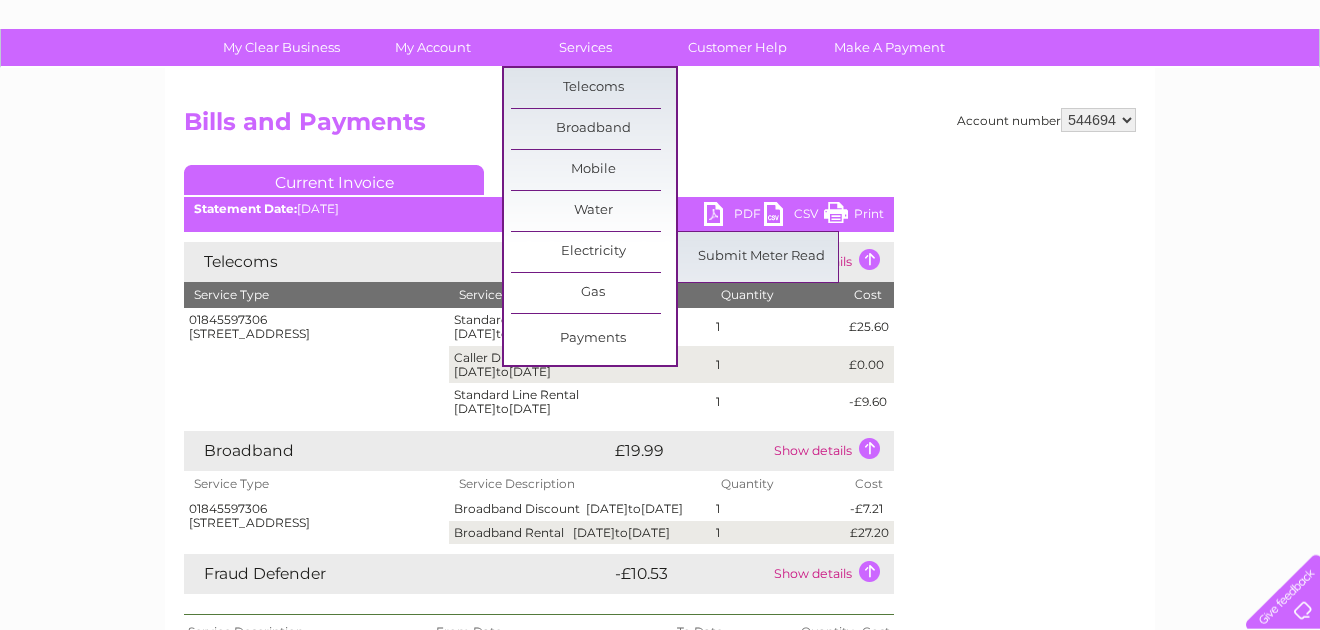 scroll, scrollTop: 102, scrollLeft: 0, axis: vertical 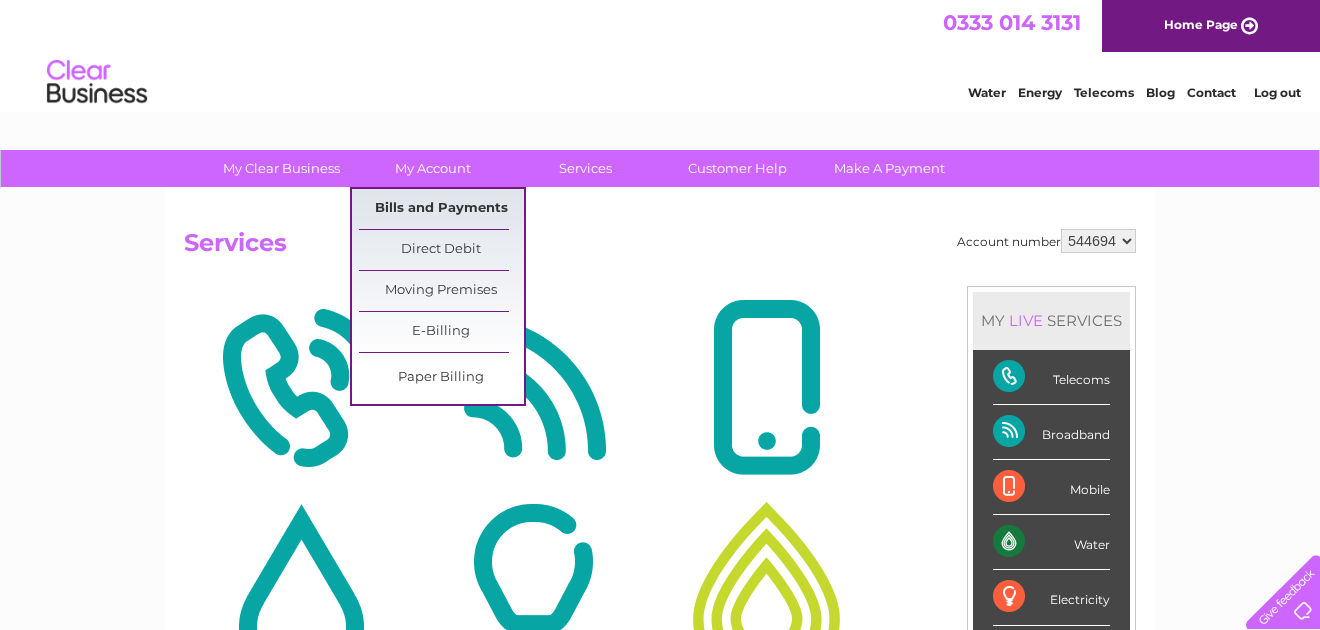 click on "Bills and Payments" at bounding box center [441, 209] 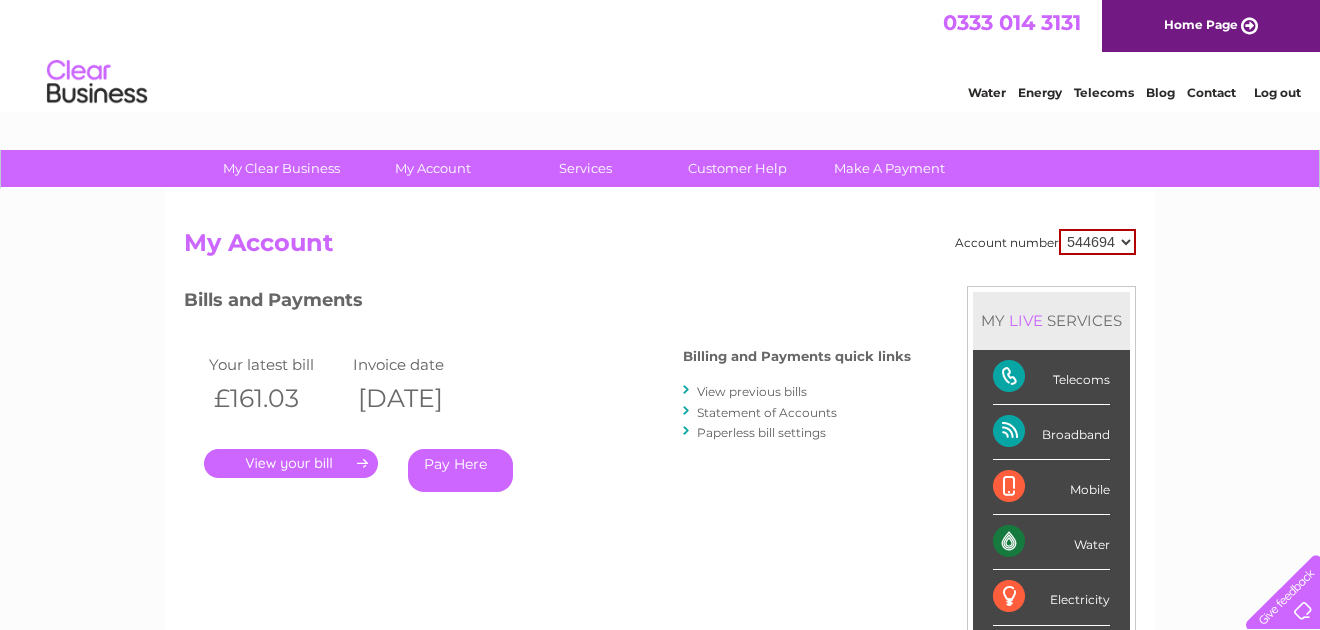 scroll, scrollTop: 0, scrollLeft: 0, axis: both 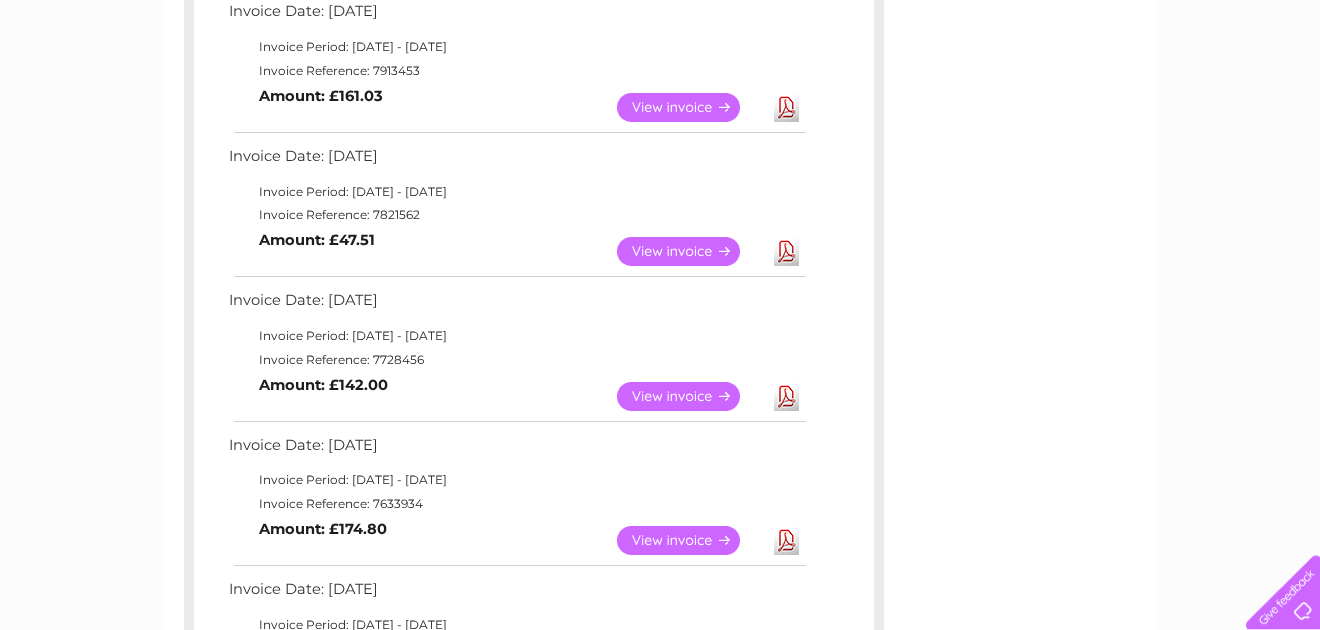 click on "View" at bounding box center (690, 251) 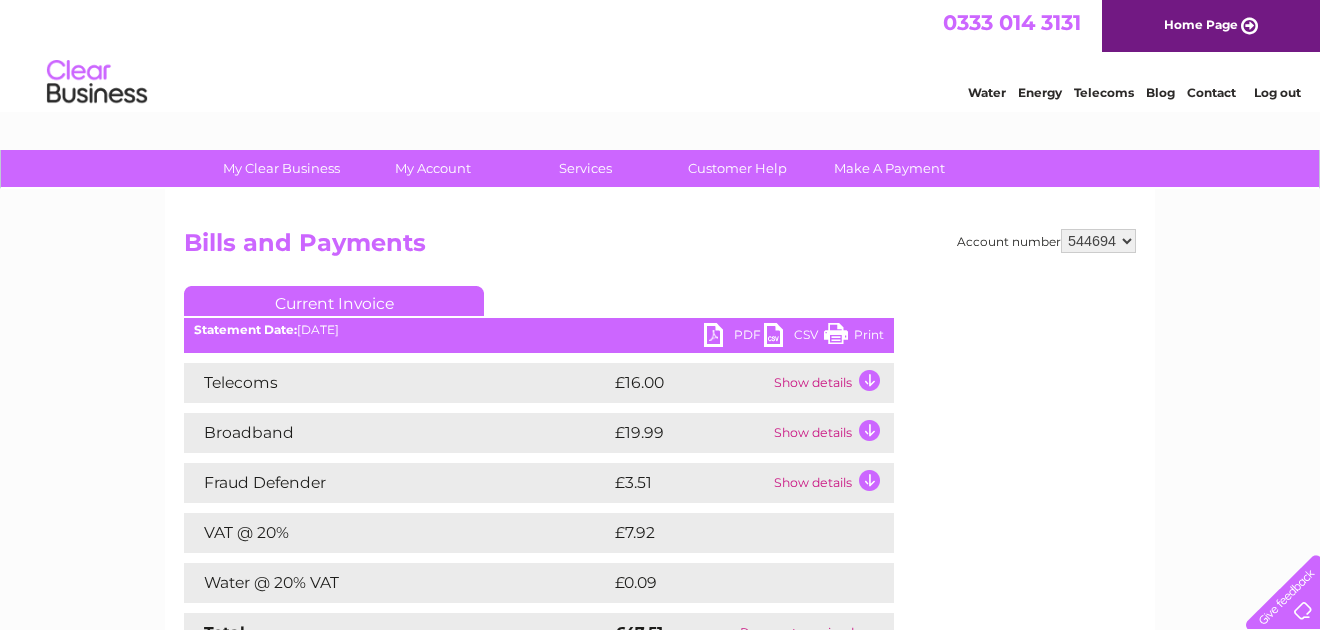 scroll, scrollTop: 0, scrollLeft: 0, axis: both 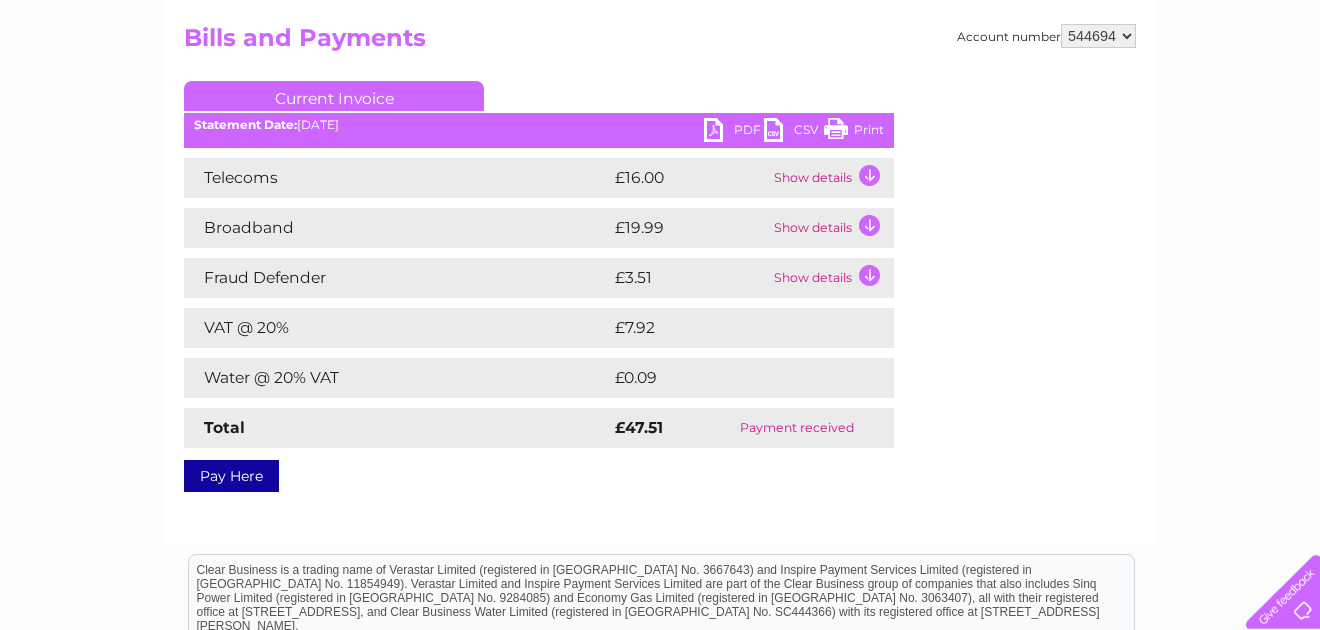 click on "Show details" at bounding box center (831, 178) 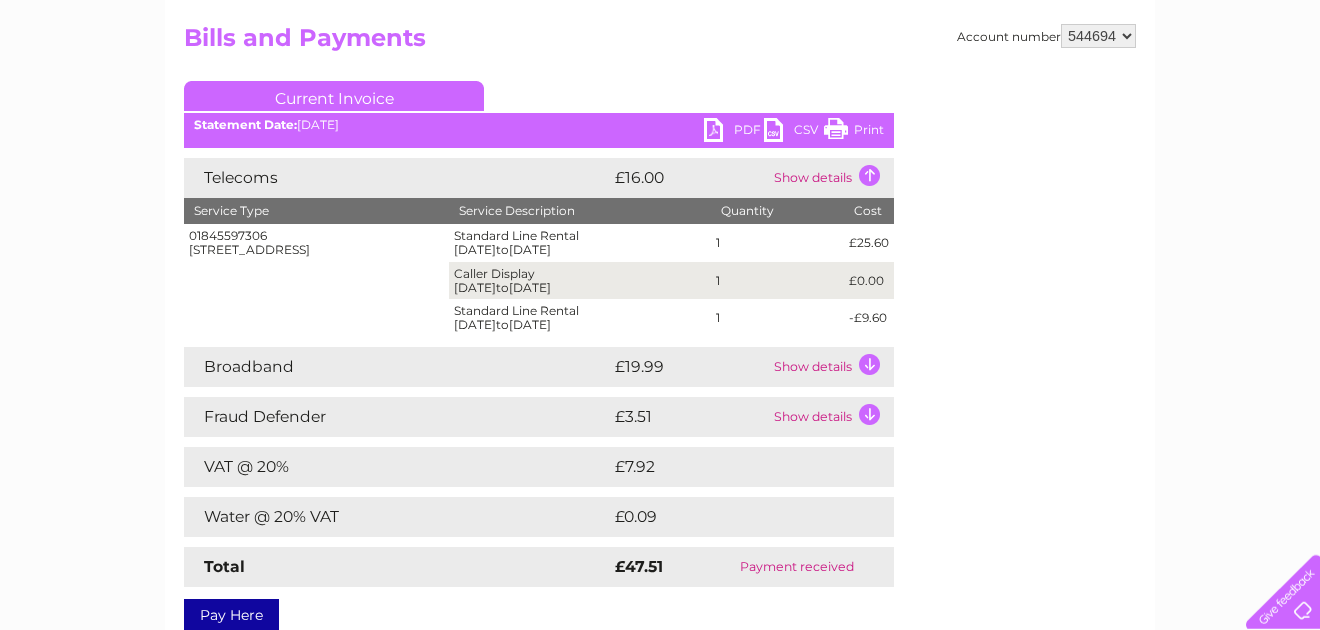 click on "Show details" at bounding box center [831, 367] 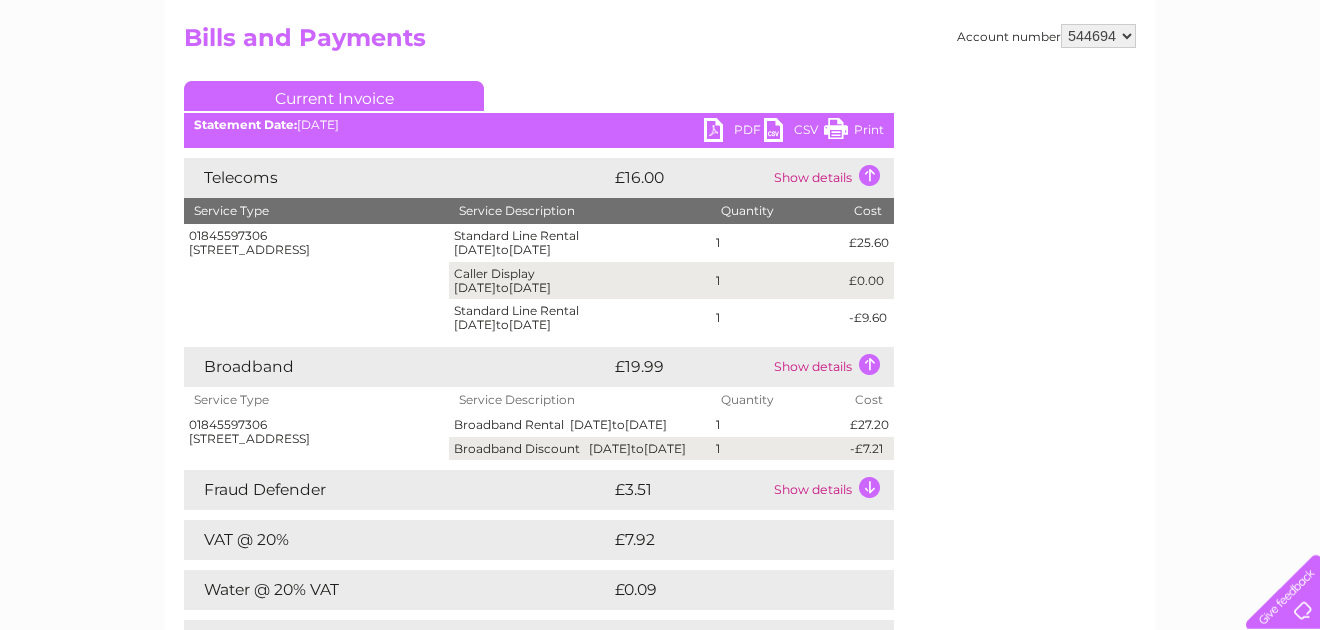 click on "Show details" at bounding box center (831, 490) 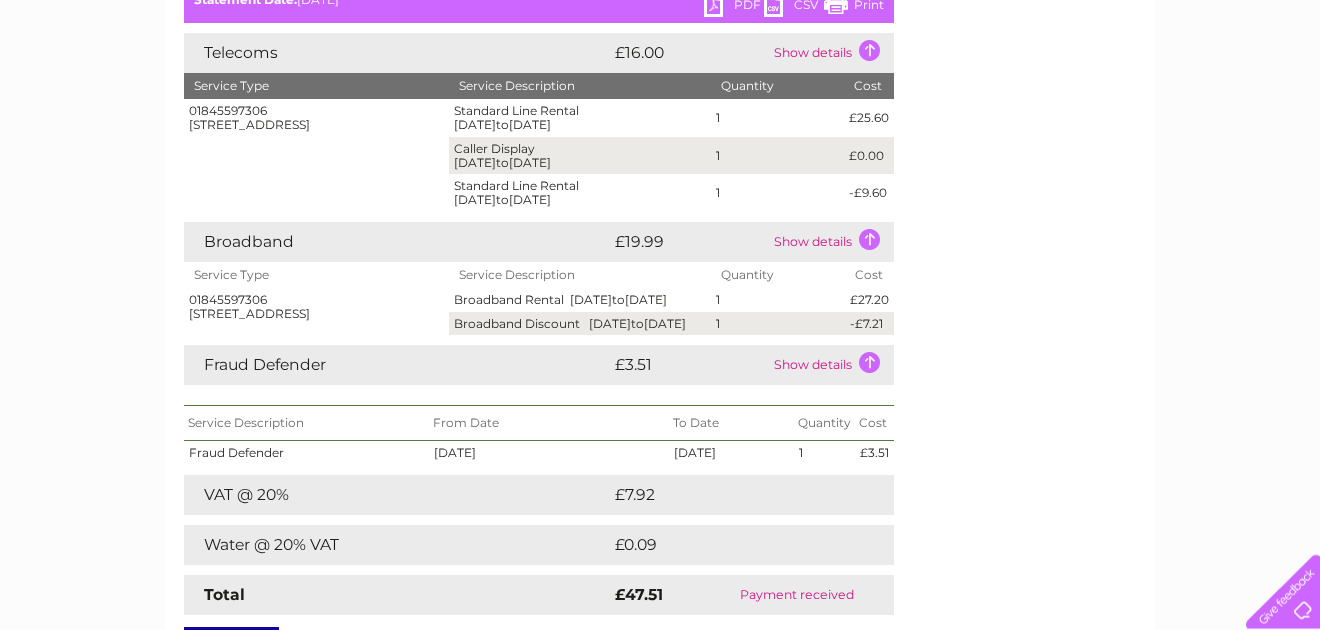 scroll, scrollTop: 337, scrollLeft: 0, axis: vertical 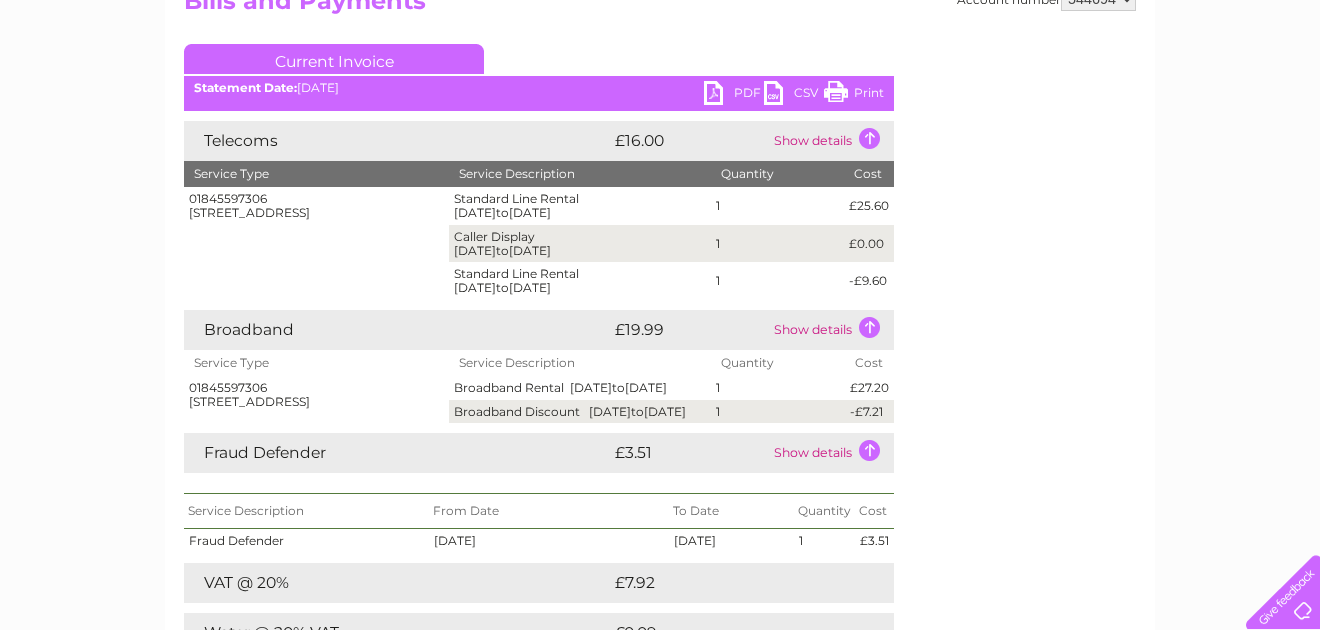 click on "Print" at bounding box center [854, 95] 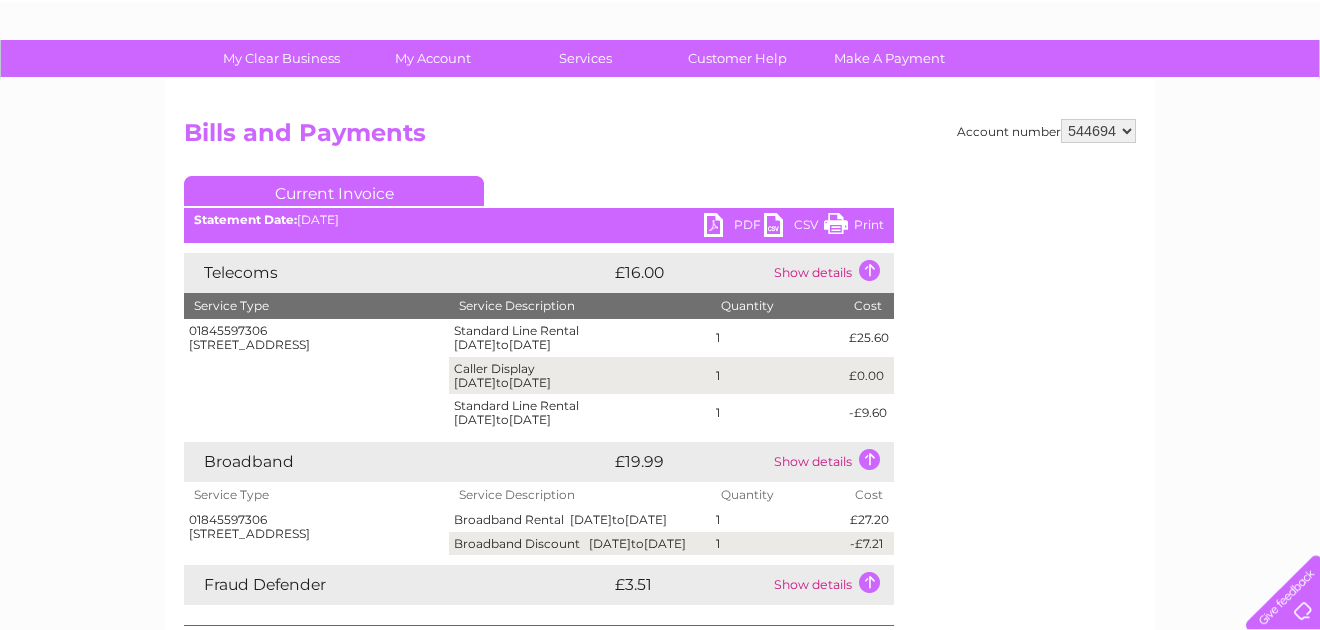 scroll, scrollTop: 90, scrollLeft: 0, axis: vertical 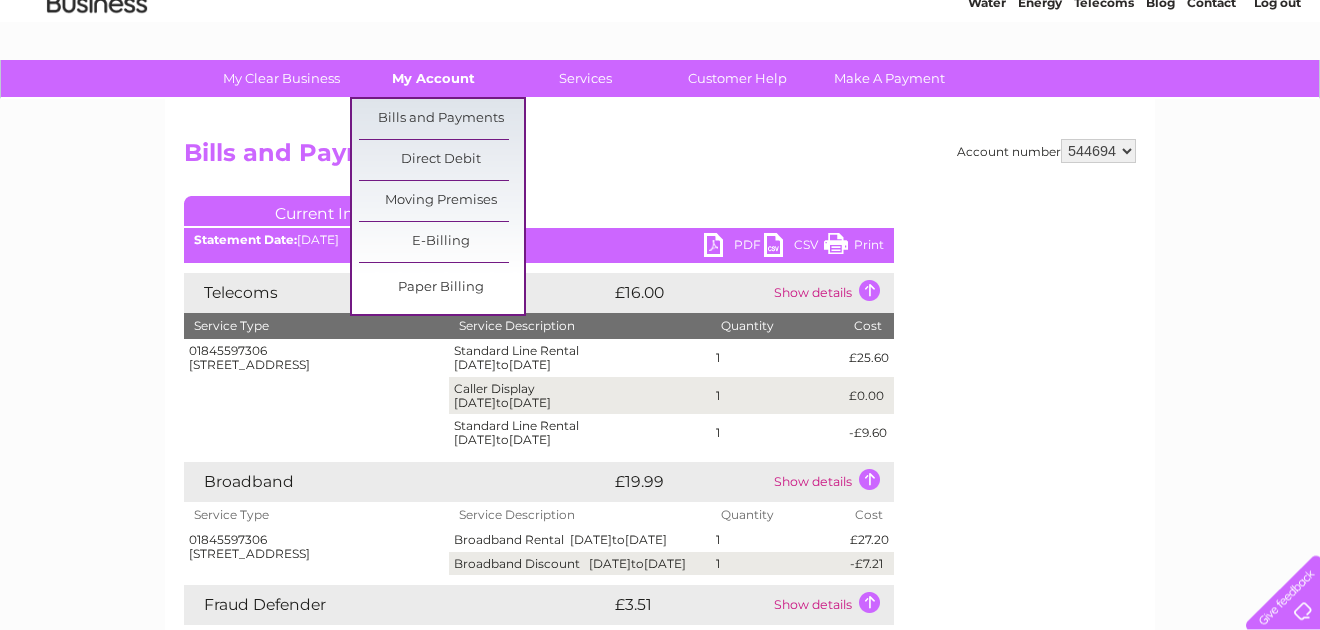 click on "My Account" at bounding box center (433, 78) 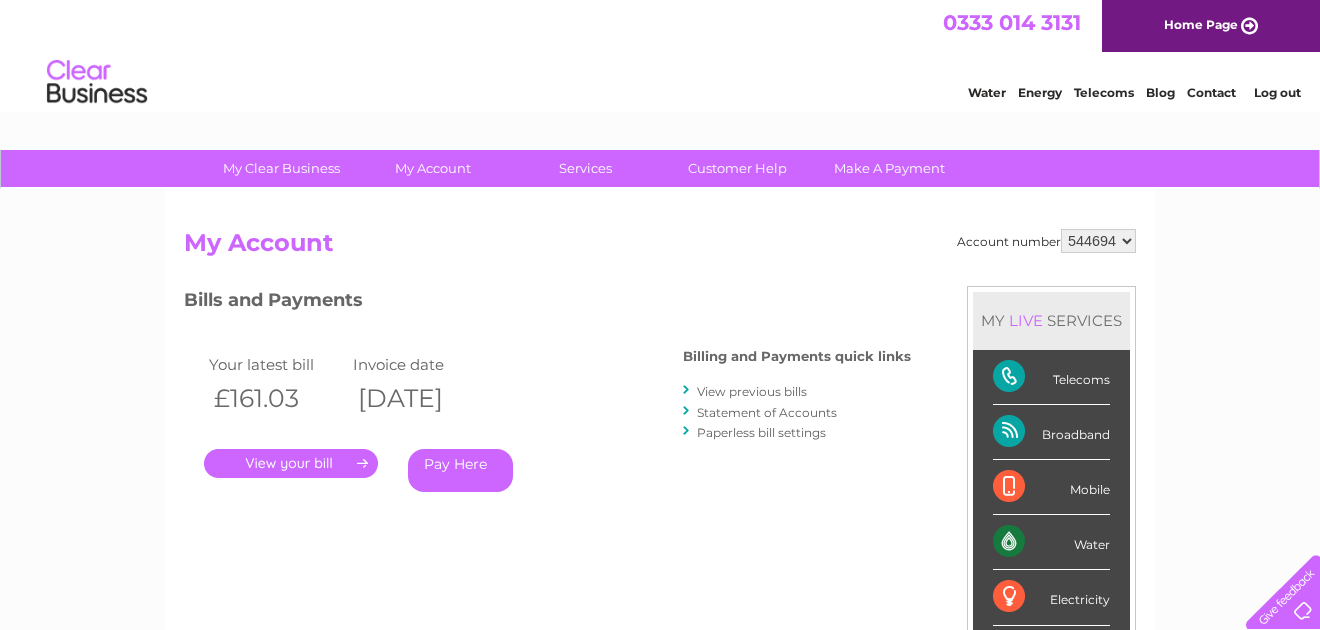 scroll, scrollTop: 0, scrollLeft: 0, axis: both 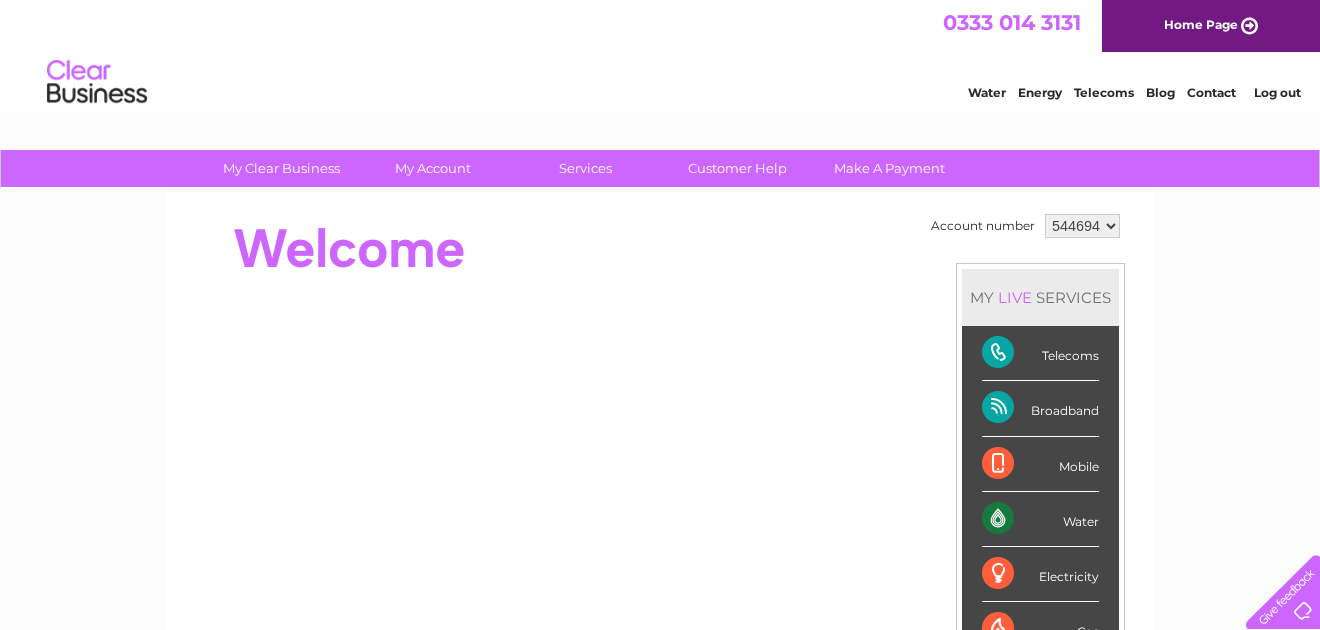 click on "Log out" at bounding box center (1277, 92) 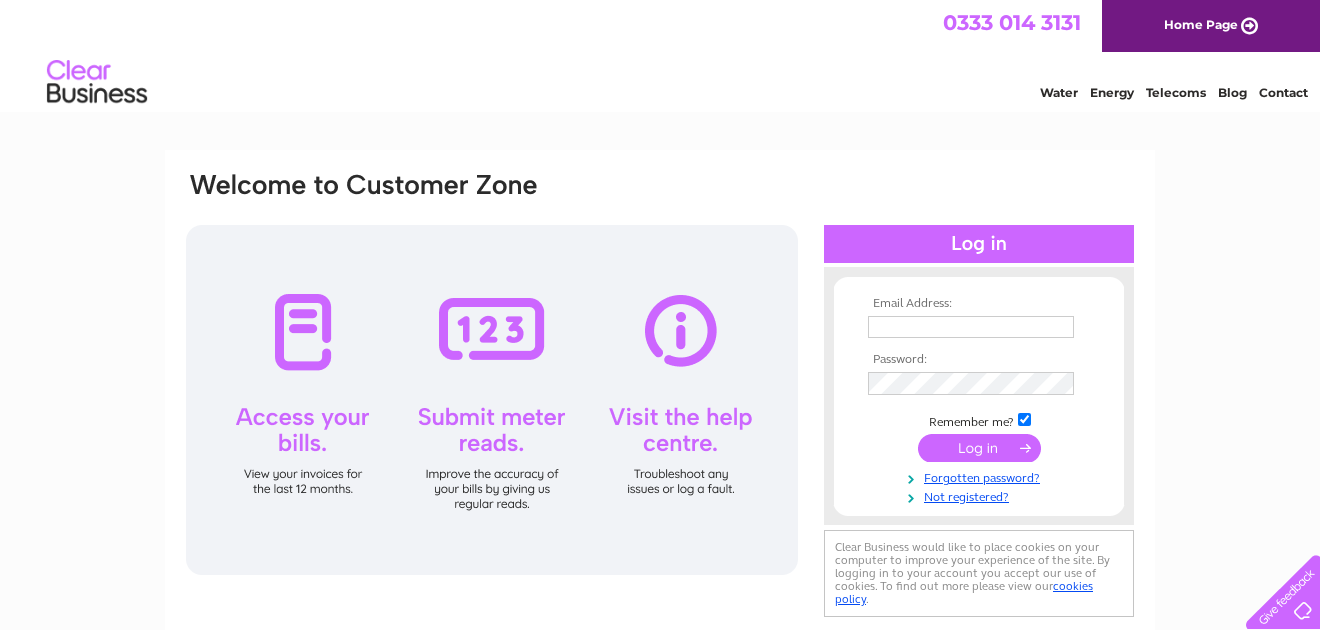 scroll, scrollTop: 0, scrollLeft: 0, axis: both 